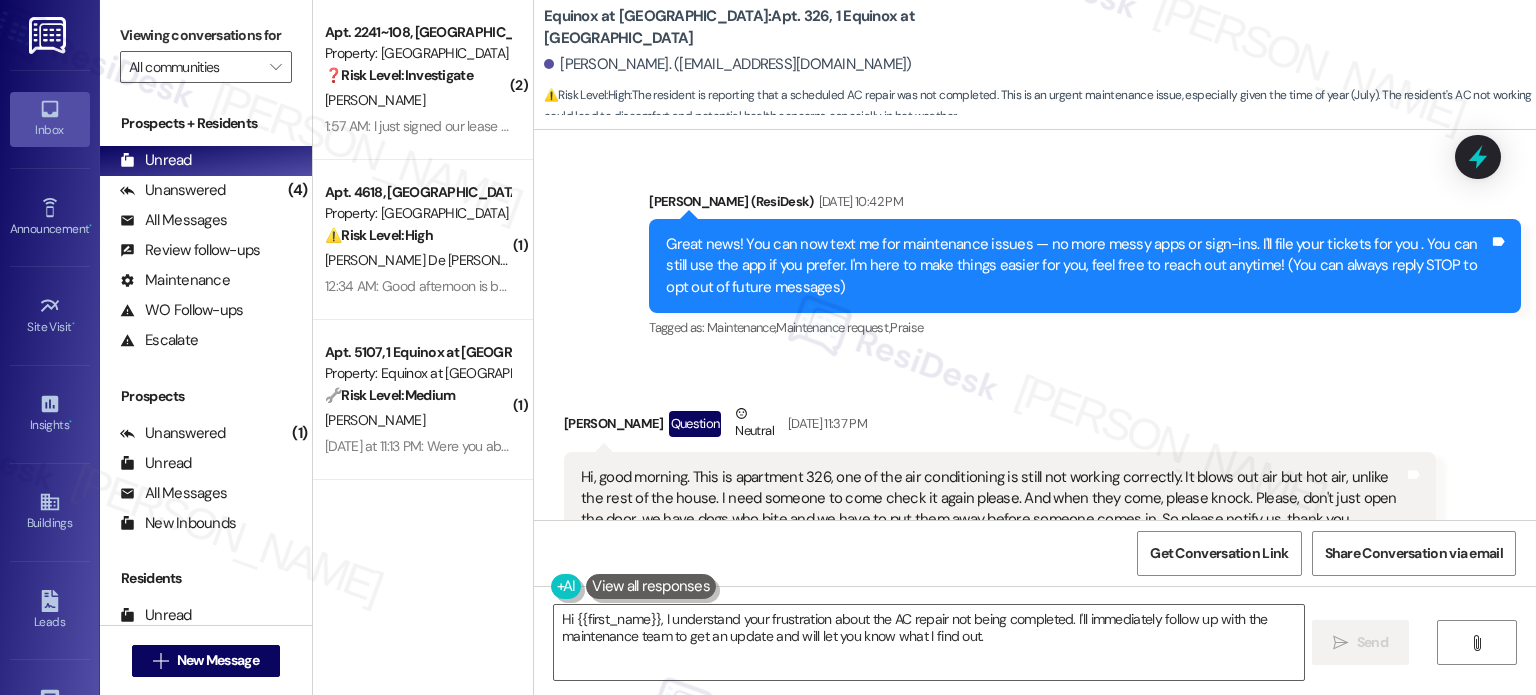 scroll, scrollTop: 0, scrollLeft: 0, axis: both 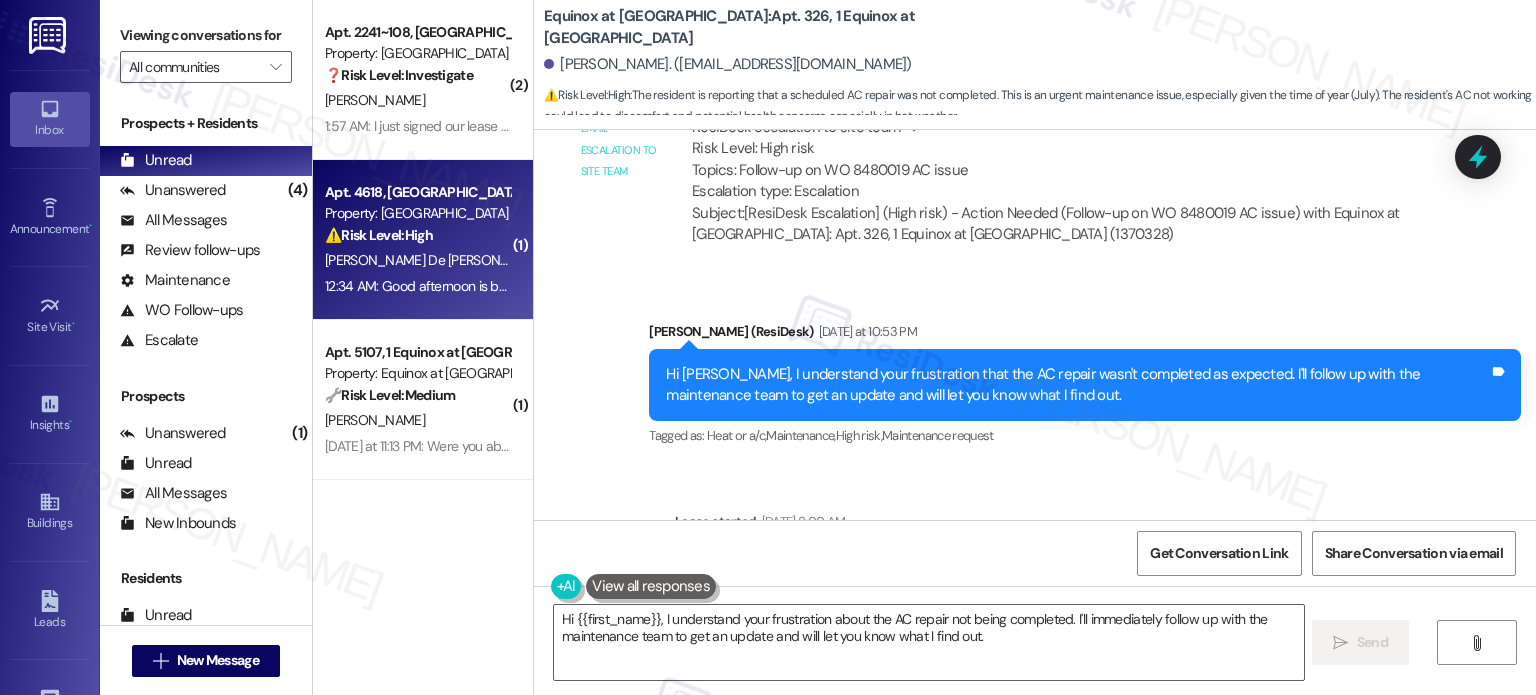 click on "[PERSON_NAME] De [PERSON_NAME]" at bounding box center (417, 260) 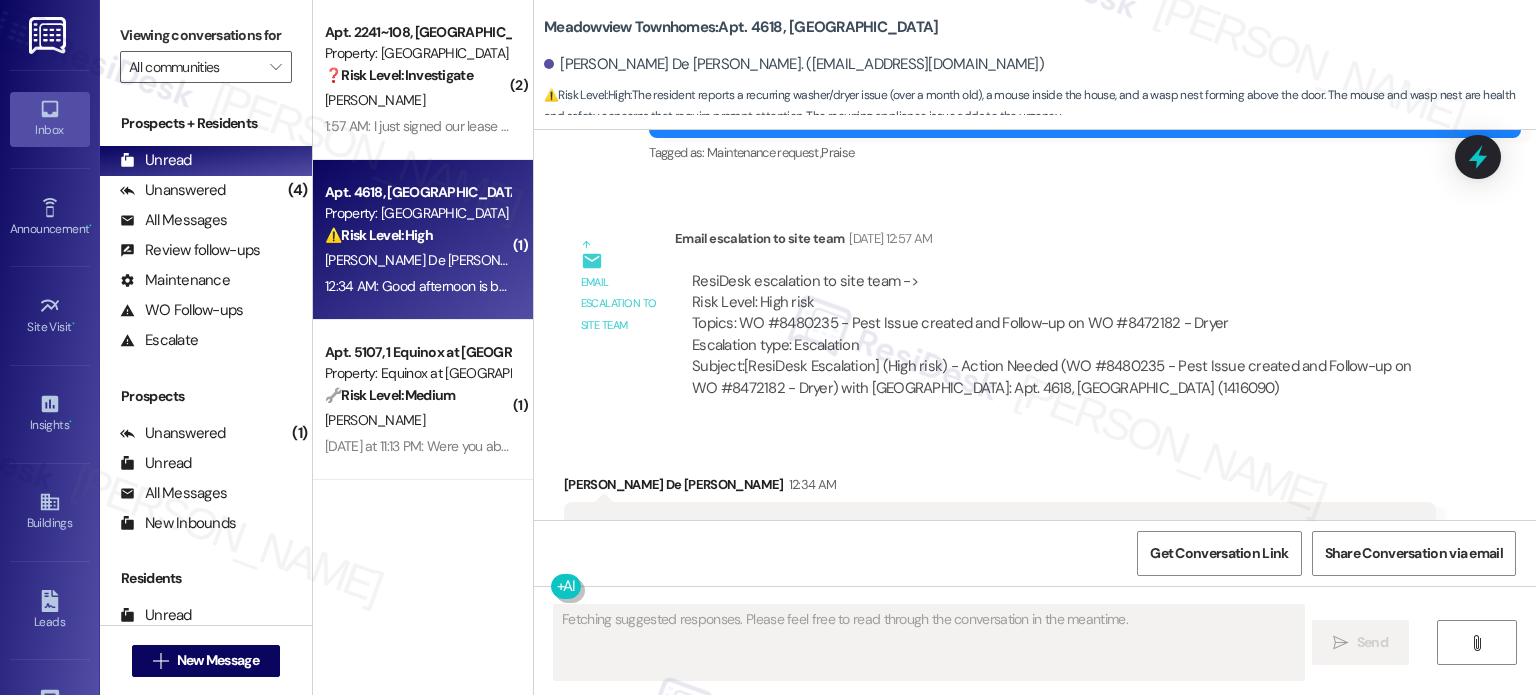 scroll, scrollTop: 2413, scrollLeft: 0, axis: vertical 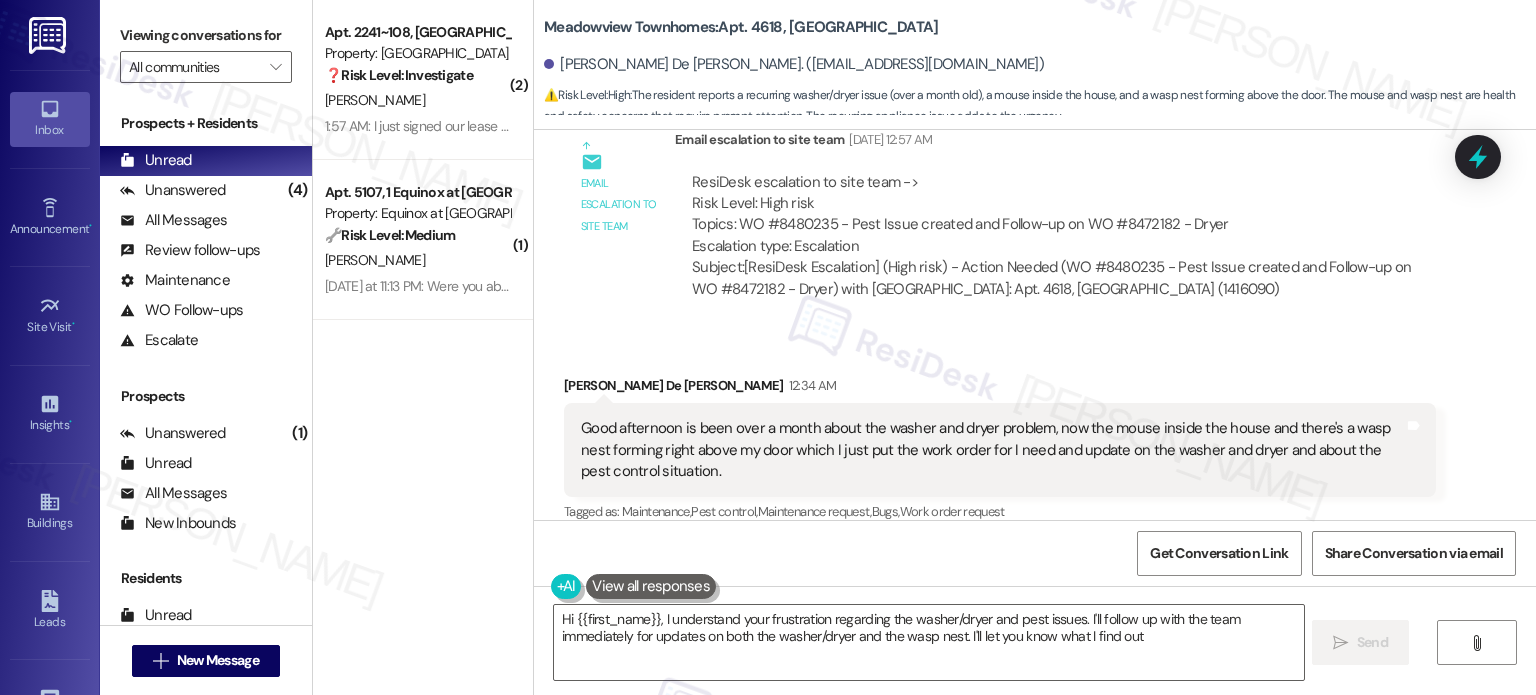 type on "Hi {{first_name}}, I understand your frustration regarding the washer/dryer and pest issues. I'll follow up with the team immediately for updates on both the washer/dryer and the wasp nest. I'll let you know what I find out!" 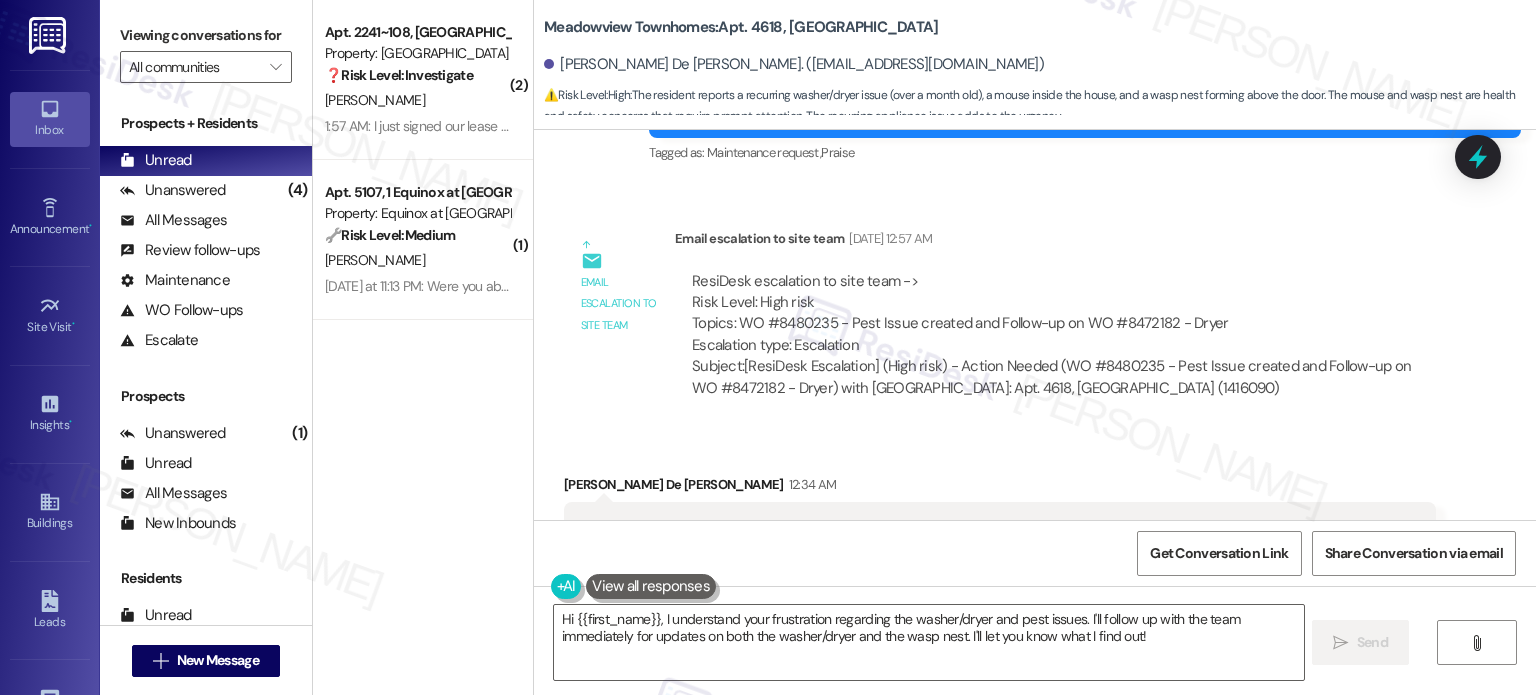 scroll, scrollTop: 2414, scrollLeft: 0, axis: vertical 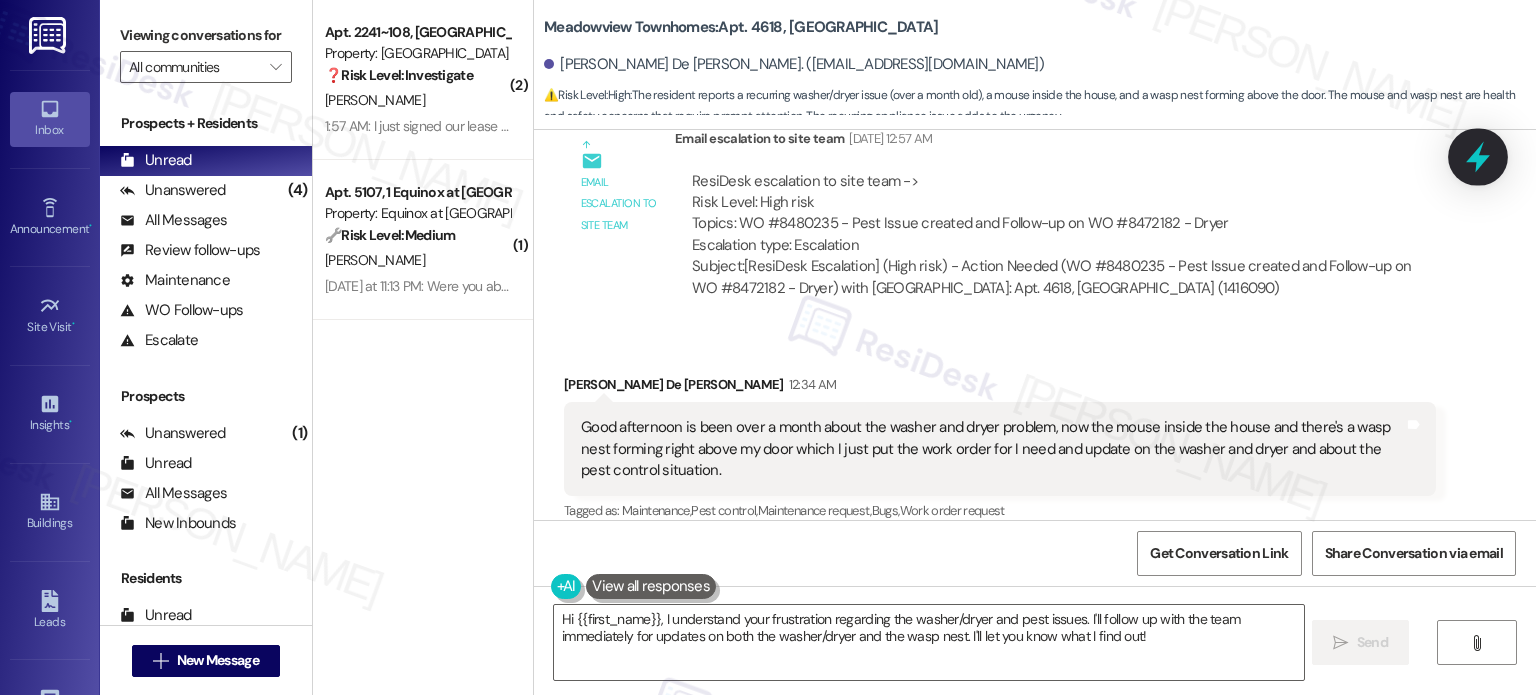 click 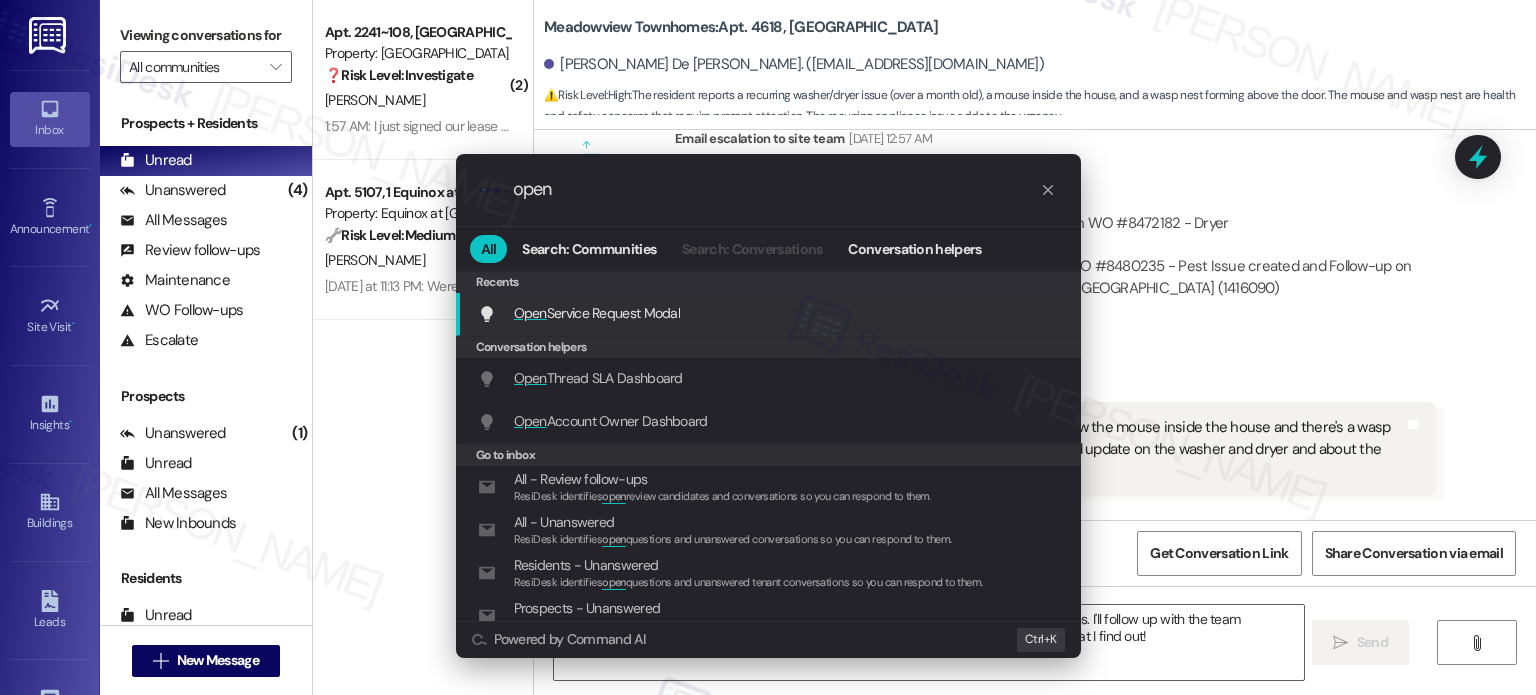 type on "open" 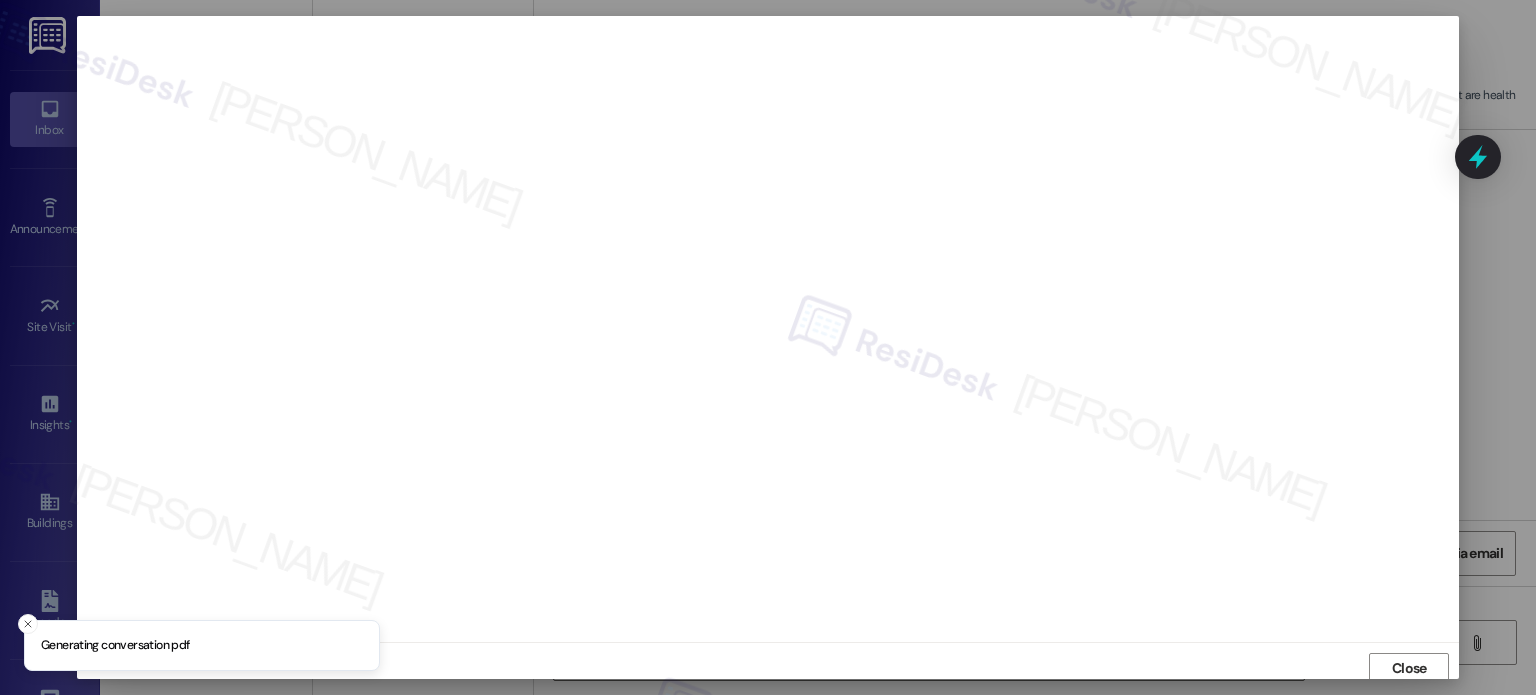scroll, scrollTop: 5, scrollLeft: 0, axis: vertical 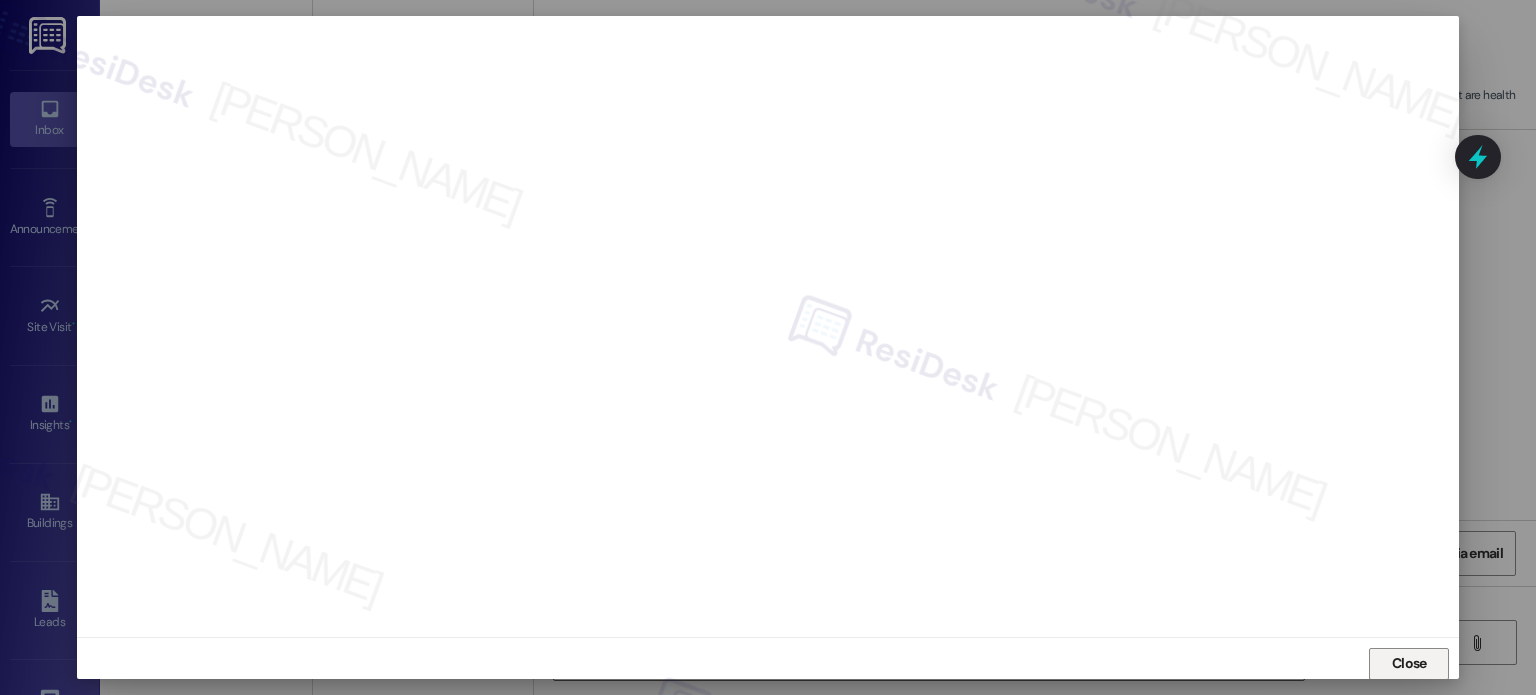 click on "Close" at bounding box center [1409, 663] 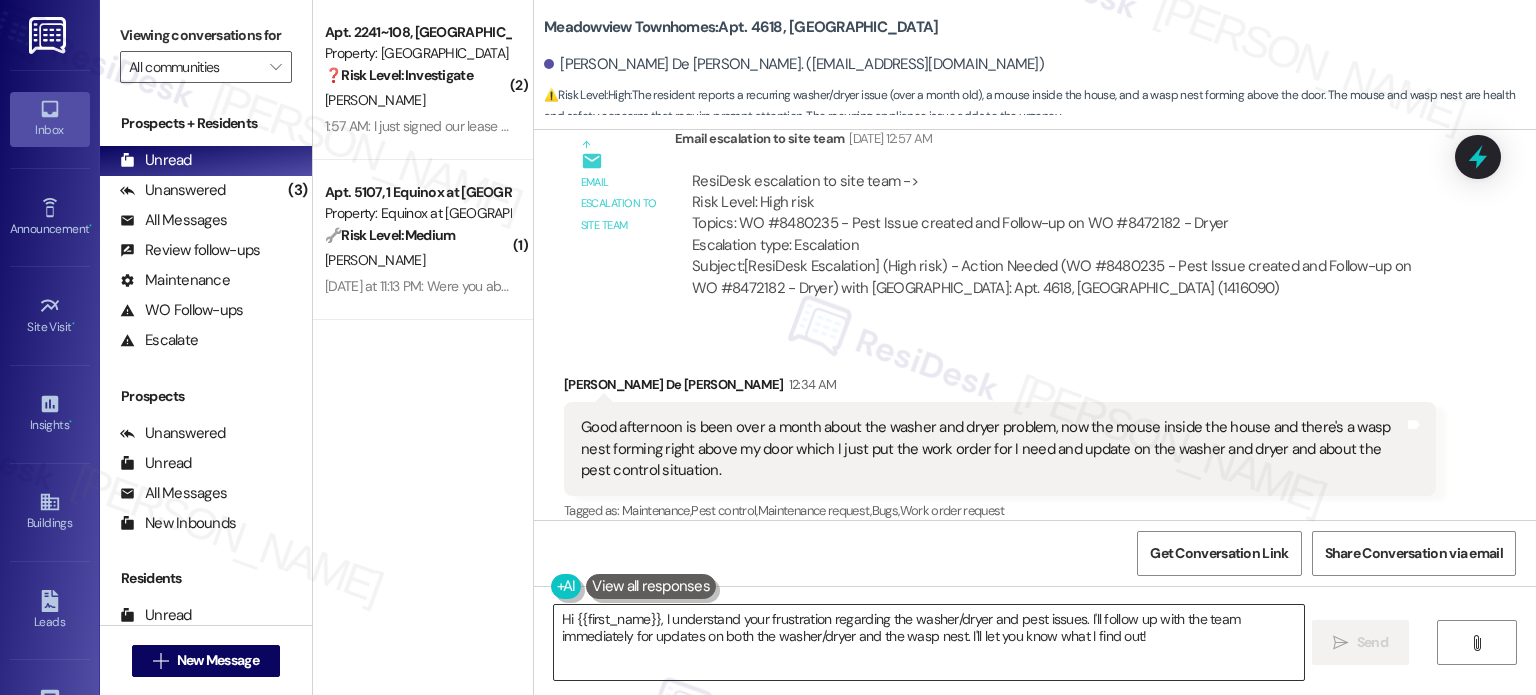 click on "Hi {{first_name}}, I understand your frustration regarding the washer/dryer and pest issues. I'll follow up with the team immediately for updates on both the washer/dryer and the wasp nest. I'll let you know what I find out!" at bounding box center [928, 642] 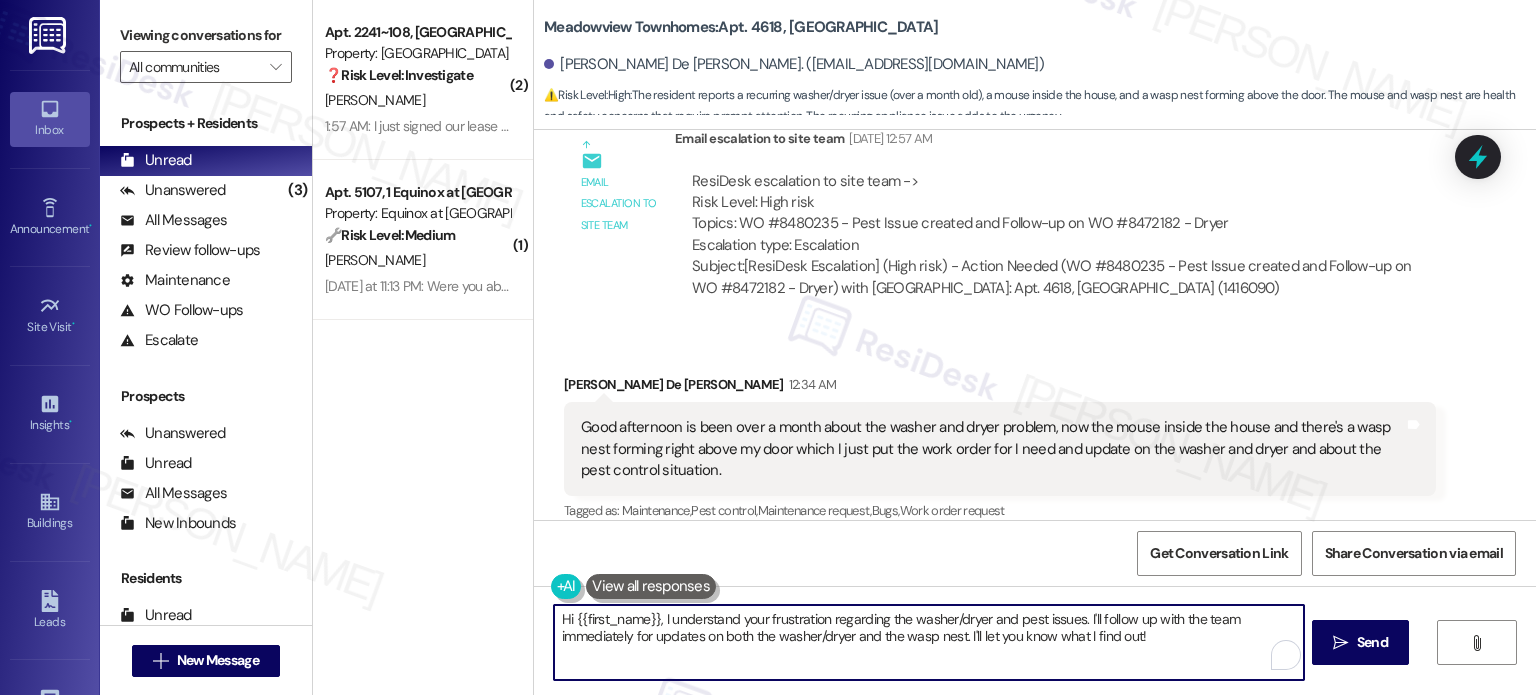 click on "Hi {{first_name}}, I understand your frustration regarding the washer/dryer and pest issues. I'll follow up with the team immediately for updates on both the washer/dryer and the wasp nest. I'll let you know what I find out!" at bounding box center (928, 642) 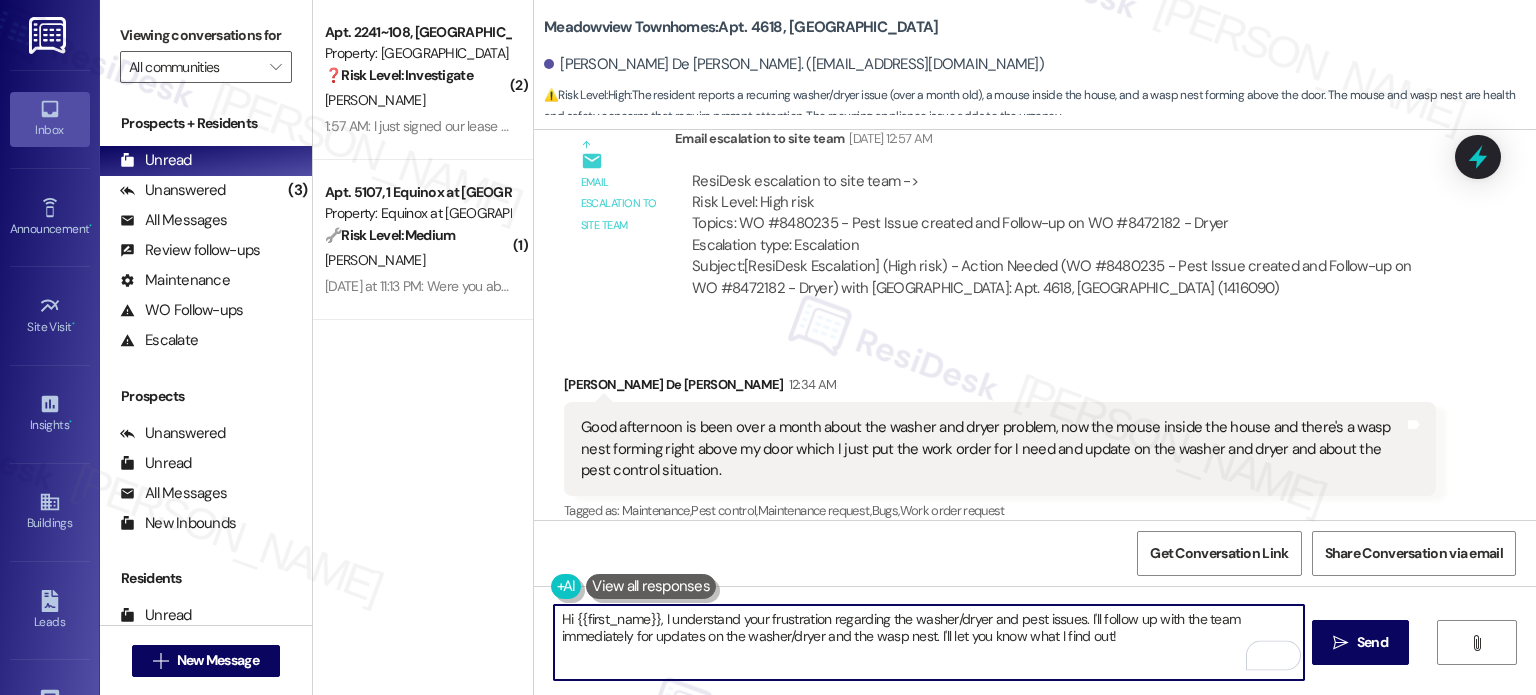 click on "Hi {{first_name}}, I understand your frustration regarding the washer/dryer and pest issues. I'll follow up with the team immediately for updates on the washer/dryer and the wasp nest. I'll let you know what I find out!" at bounding box center [928, 642] 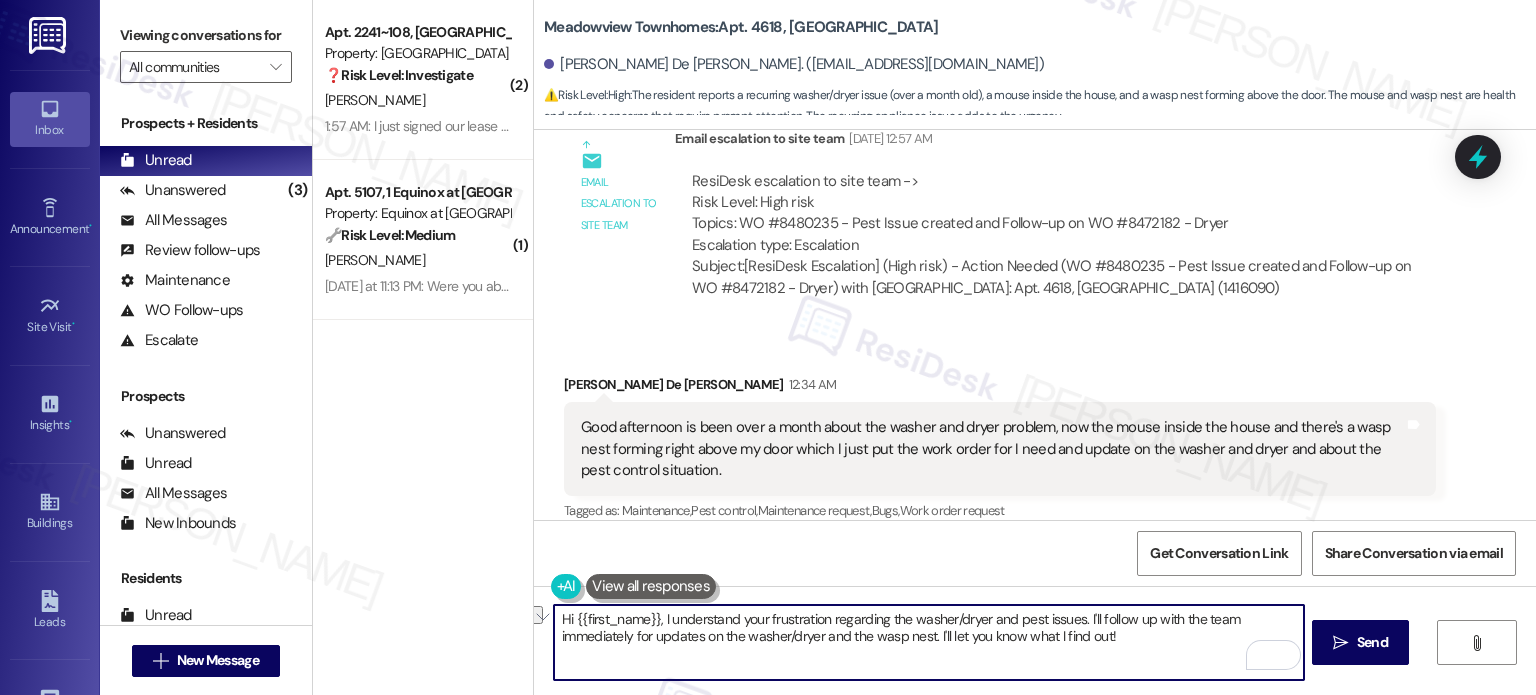drag, startPoint x: 812, startPoint y: 636, endPoint x: 1173, endPoint y: 636, distance: 361 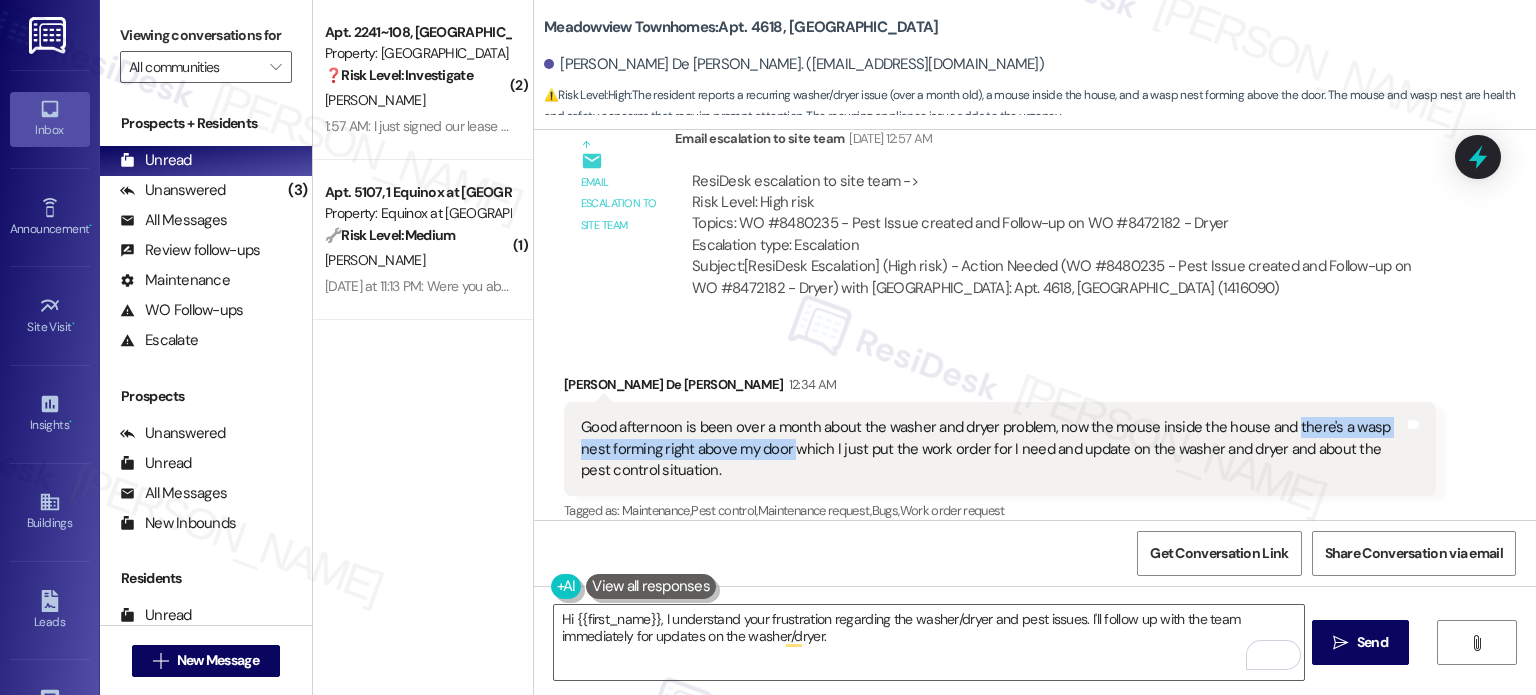 drag, startPoint x: 1273, startPoint y: 403, endPoint x: 748, endPoint y: 431, distance: 525.74615 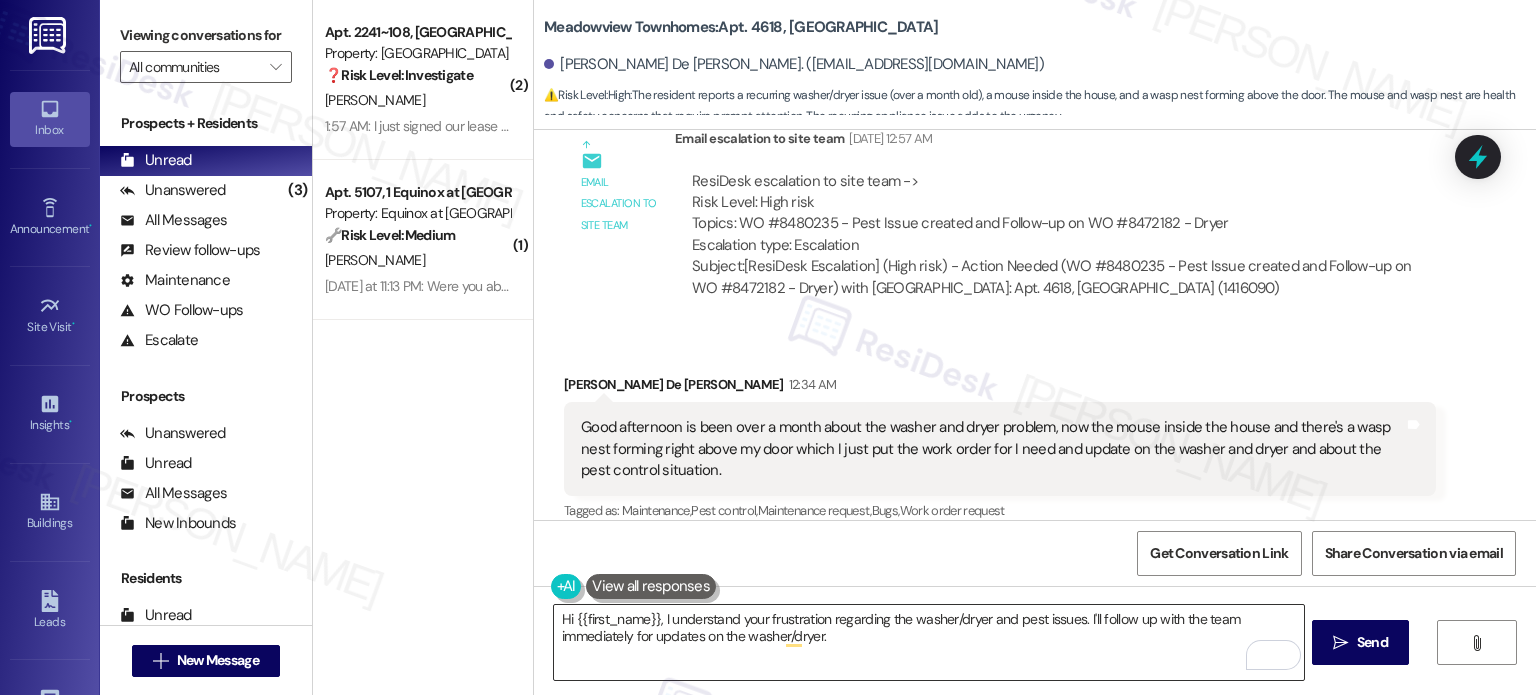 click on "Hi {{first_name}}, I understand your frustration regarding the washer/dryer and pest issues. I'll follow up with the team immediately for updates on the washer/dryer." at bounding box center [928, 642] 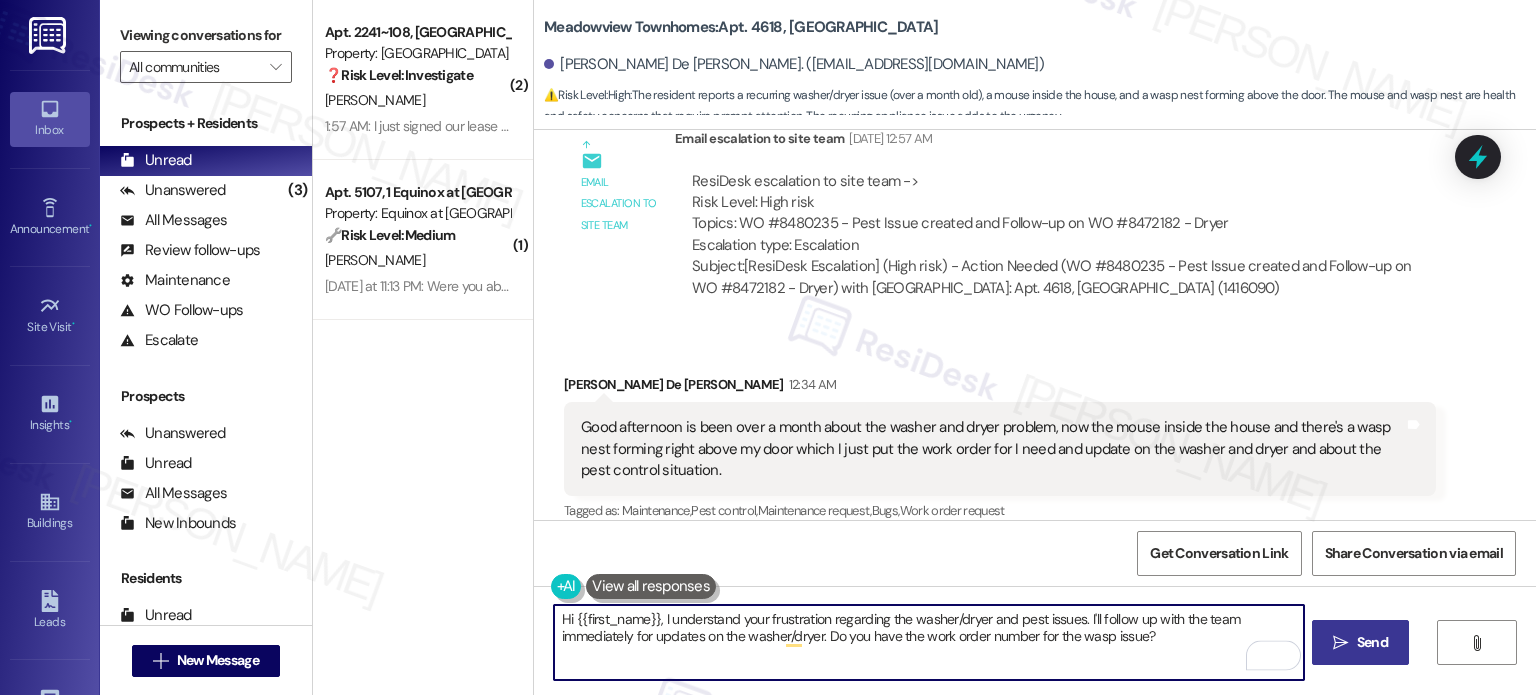 type on "Hi {{first_name}}, I understand your frustration regarding the washer/dryer and pest issues. I'll follow up with the team immediately for updates on the washer/dryer. Do you have the work order number for the wasp issue?" 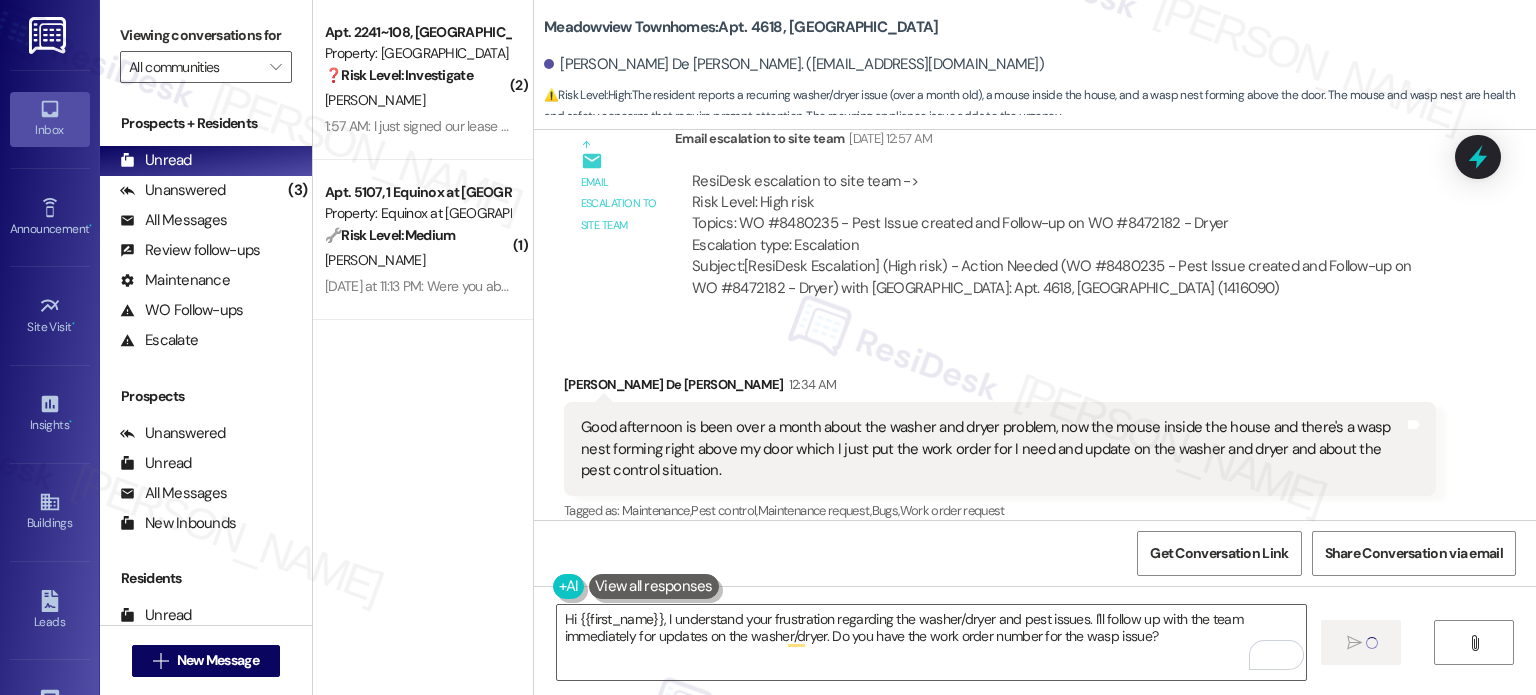 type 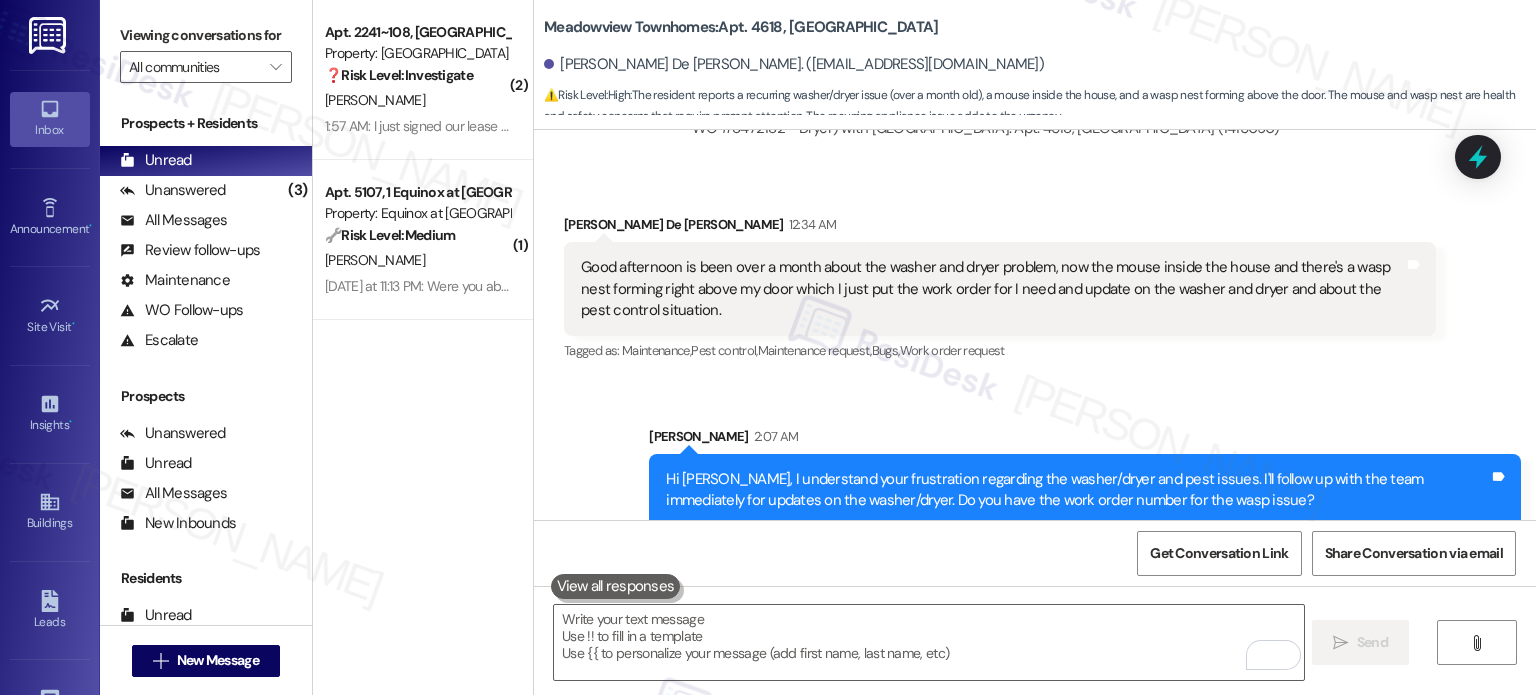 scroll, scrollTop: 2575, scrollLeft: 0, axis: vertical 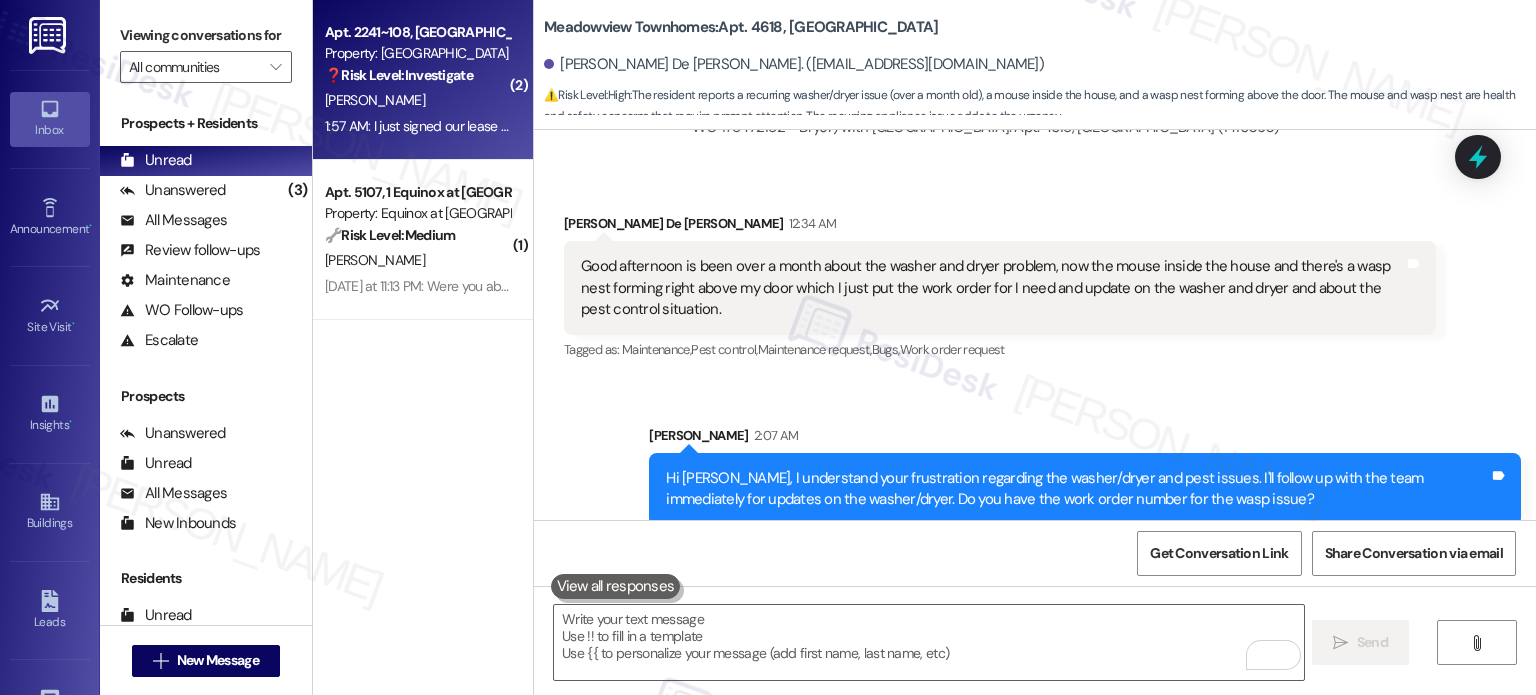 click on "[PERSON_NAME]" at bounding box center (417, 100) 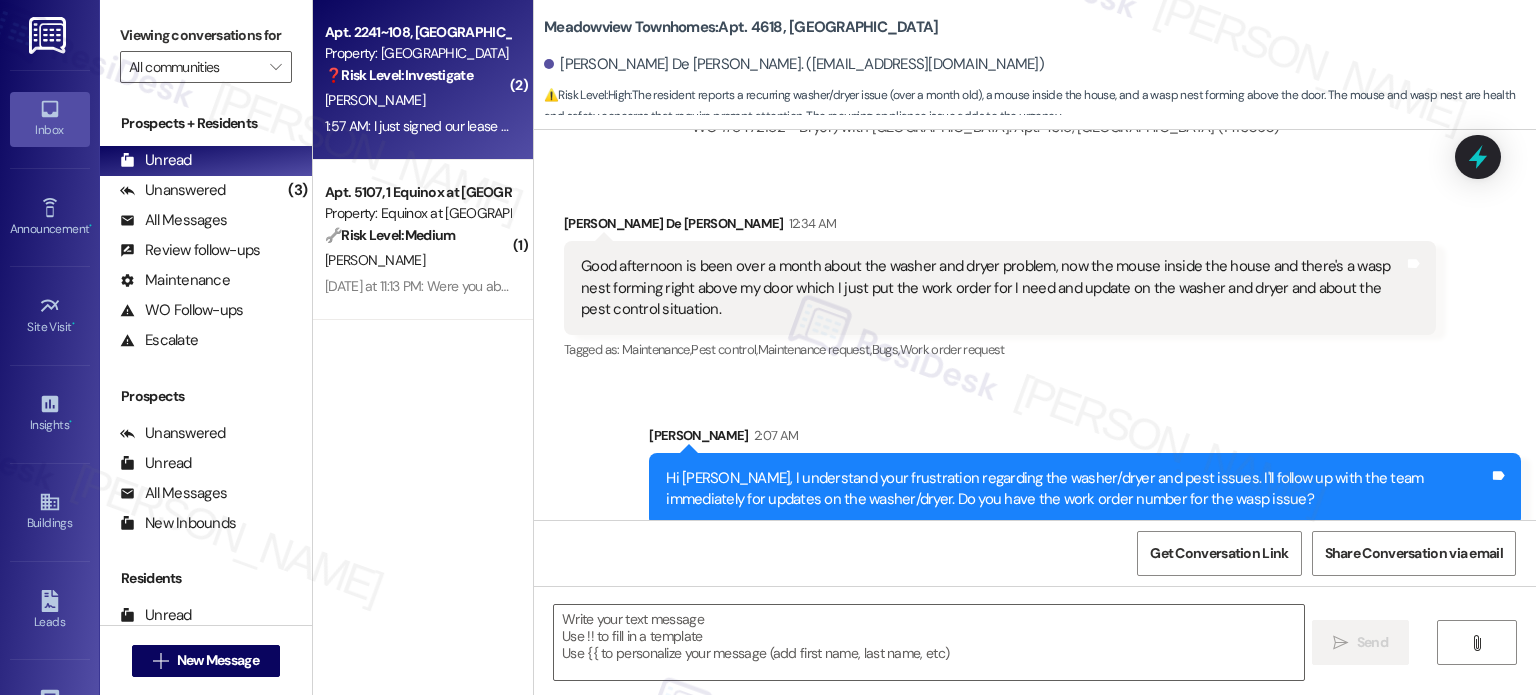 type on "Fetching suggested responses. Please feel free to read through the conversation in the meantime." 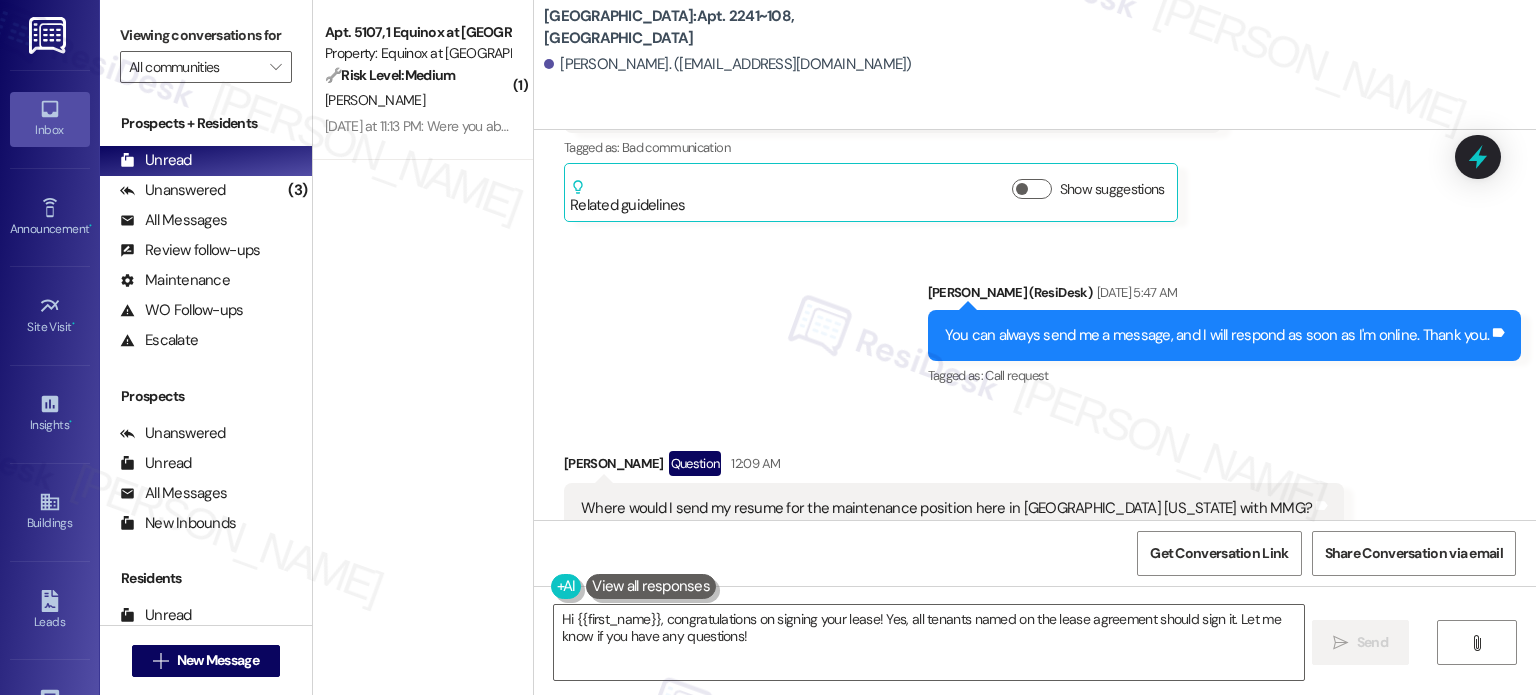 scroll, scrollTop: 16402, scrollLeft: 0, axis: vertical 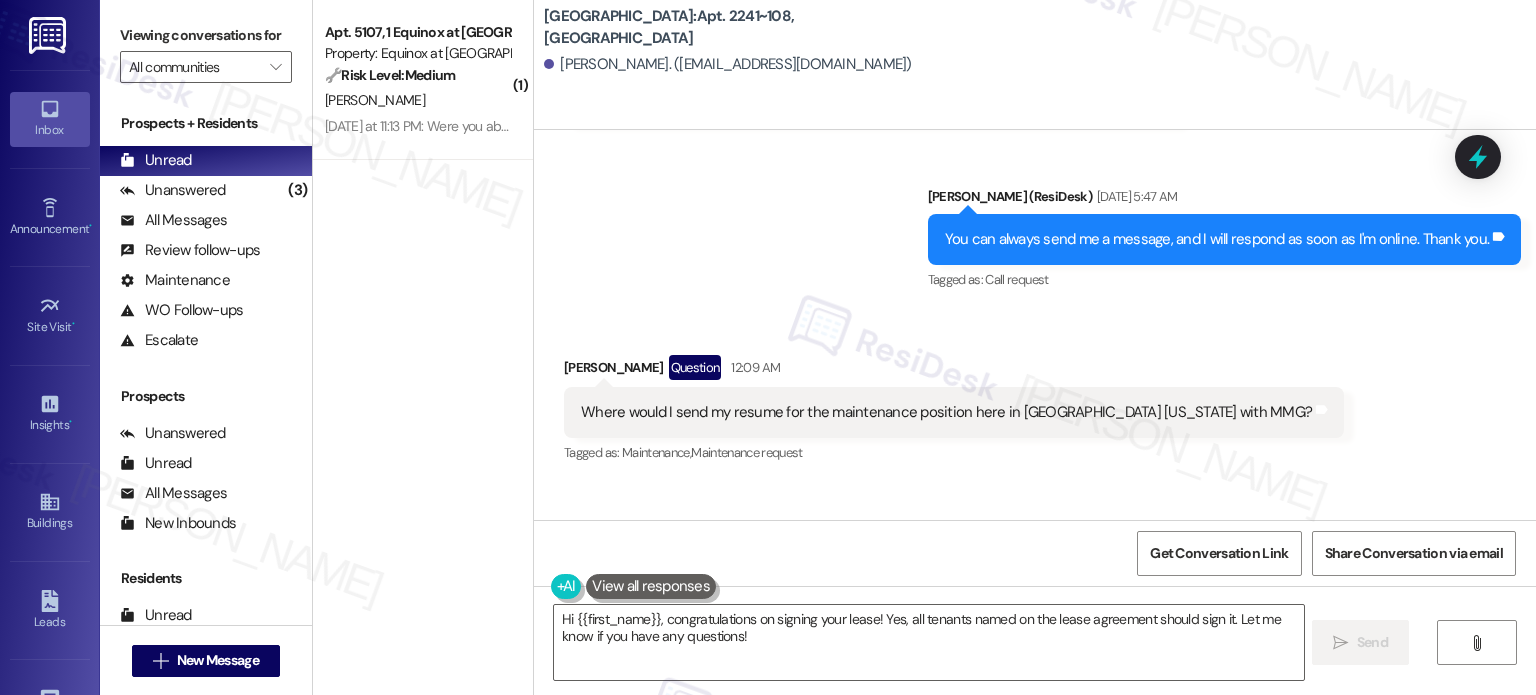 click on "I just signed our lease agreement but  the other two tenants here need to sign as well, correct?" at bounding box center [881, 584] 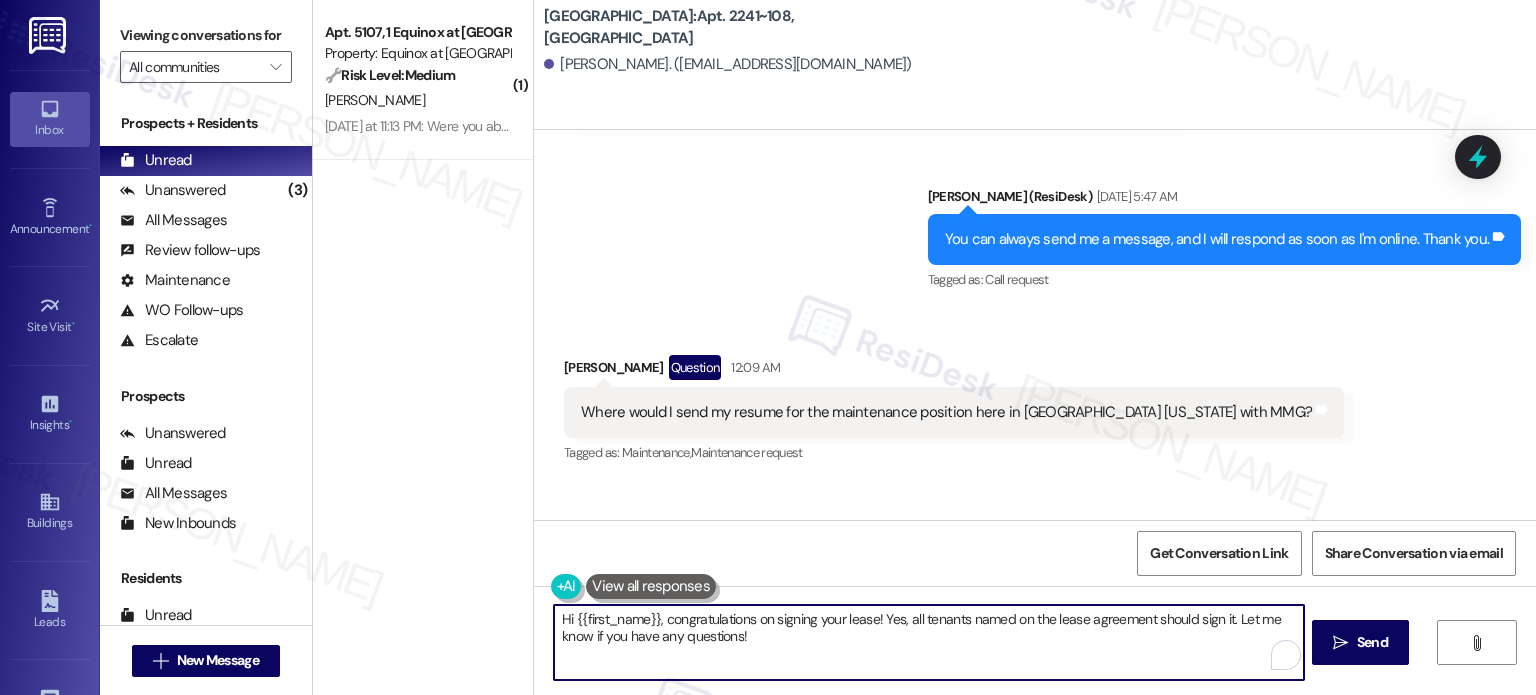 drag, startPoint x: 876, startPoint y: 617, endPoint x: 906, endPoint y: 649, distance: 43.863426 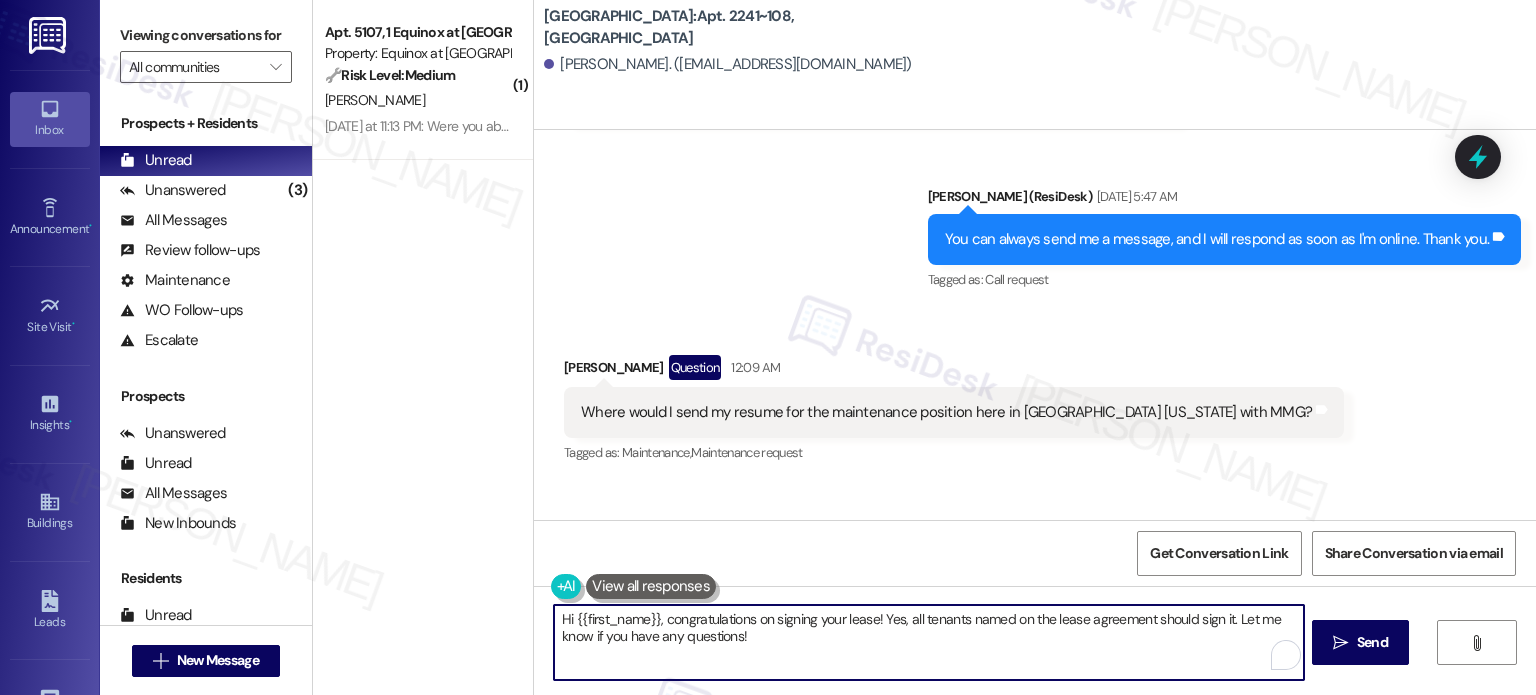 click on "Hi {{first_name}}, congratulations on signing your lease! Yes, all tenants named on the lease agreement should sign it. Let me know if you have any questions!" at bounding box center [928, 642] 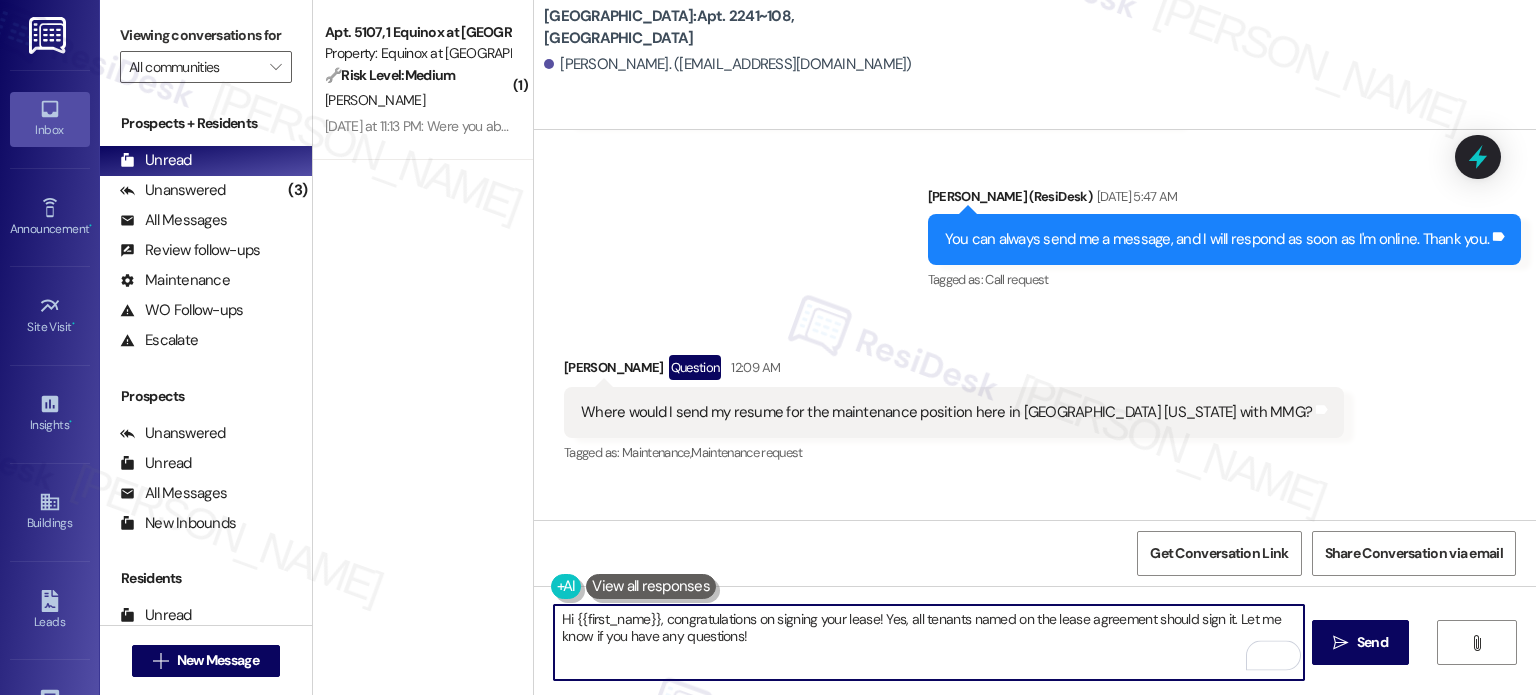 paste on "Can you please confirm the names of the other two tenants who still need to sign?" 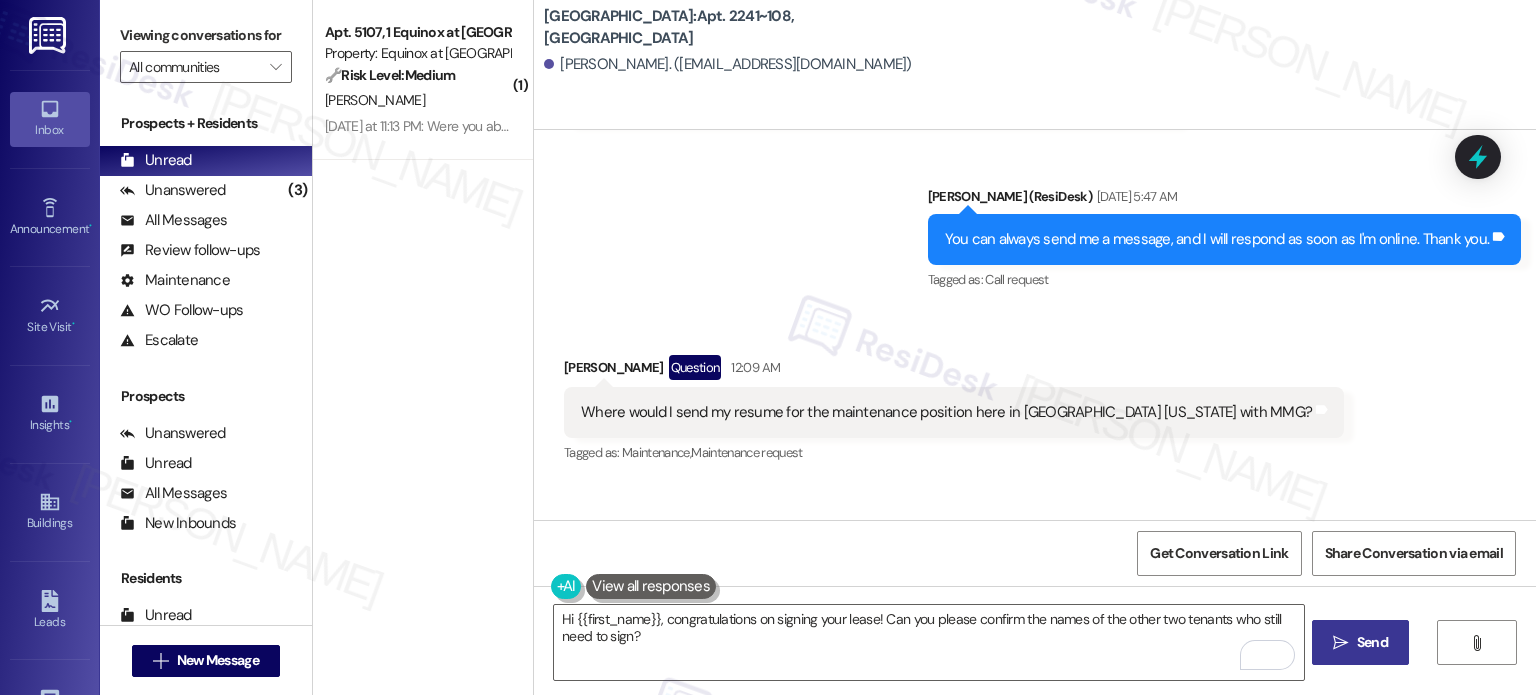 click on " Send" at bounding box center (1360, 642) 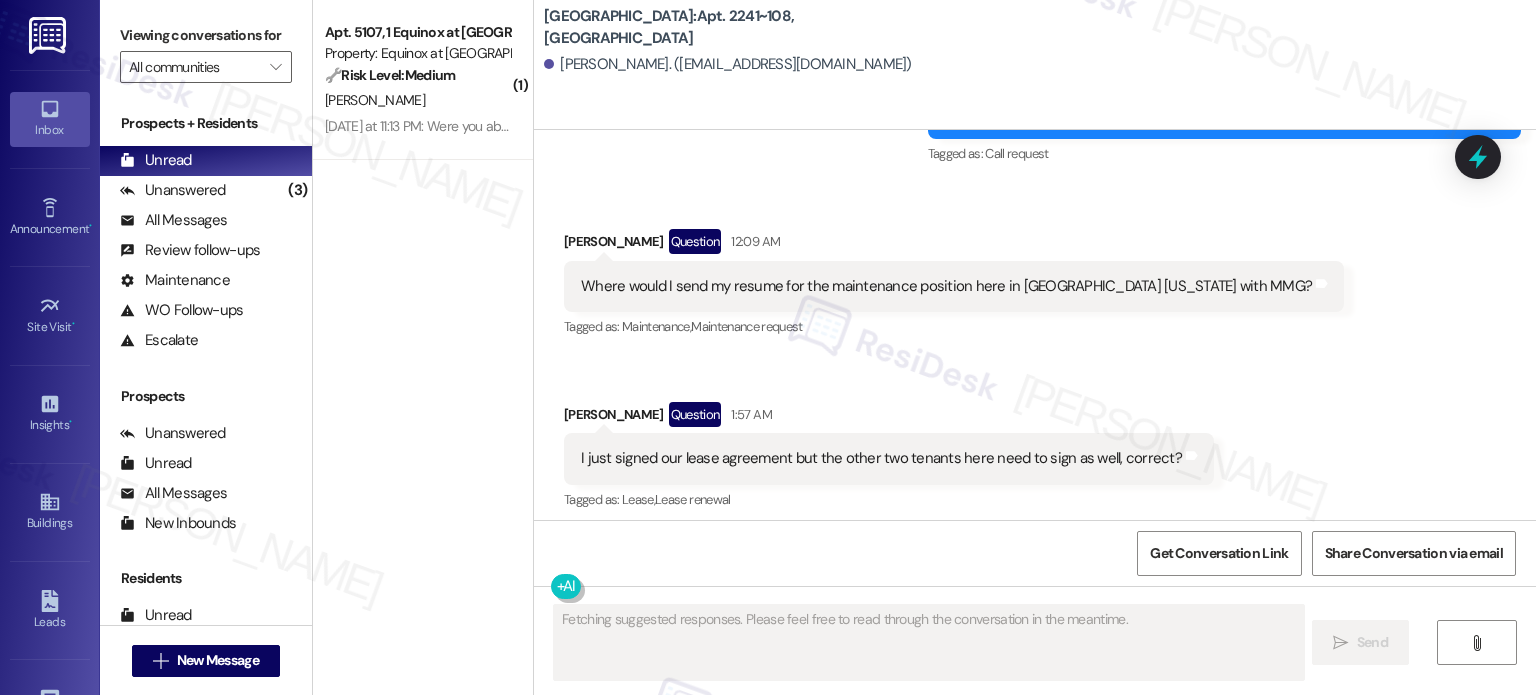 scroll, scrollTop: 16542, scrollLeft: 0, axis: vertical 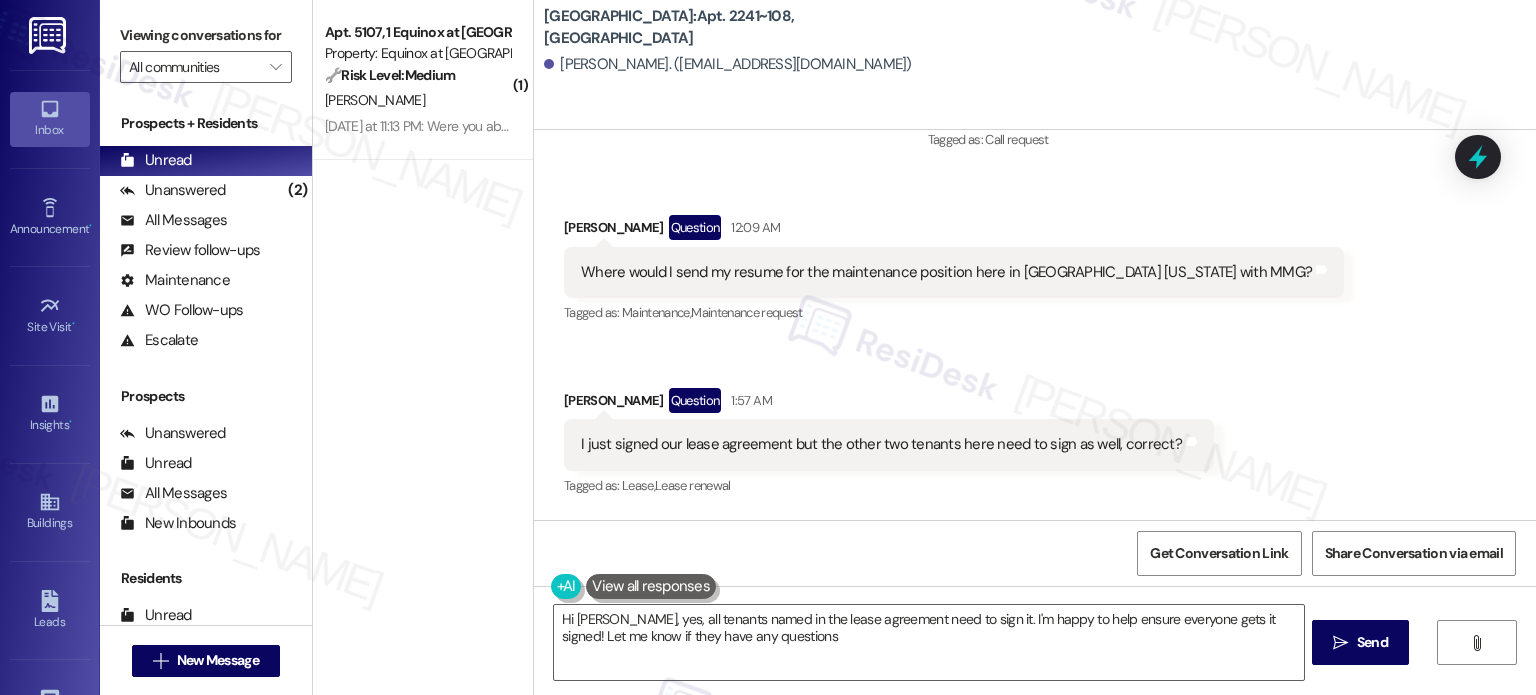 type on "Hi [PERSON_NAME], yes, all tenants named in the lease agreement need to sign it. I'm happy to help ensure everyone gets it signed! Let me know if they have any questions." 